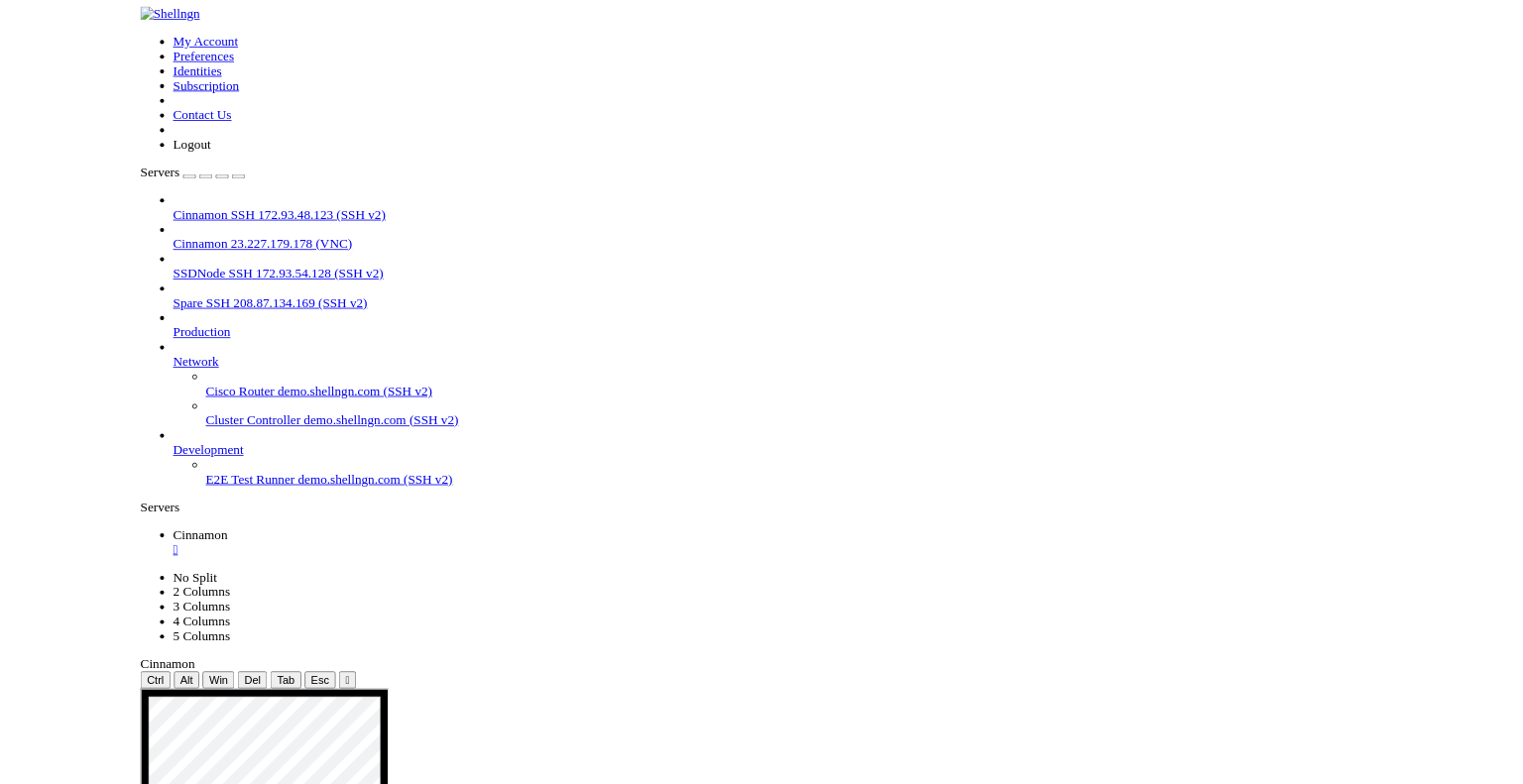 scroll, scrollTop: 0, scrollLeft: 0, axis: both 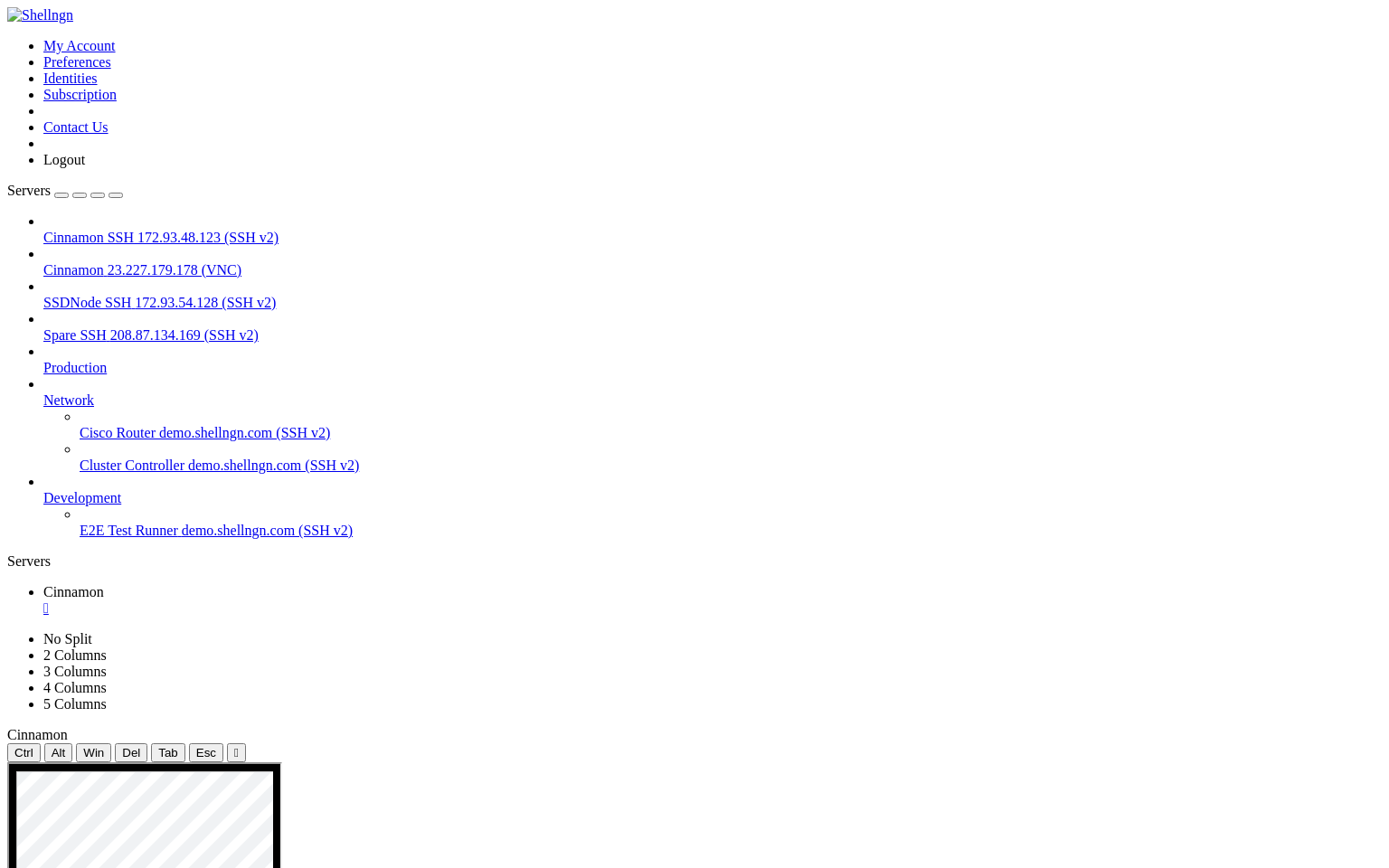 click at bounding box center [706, 2070] 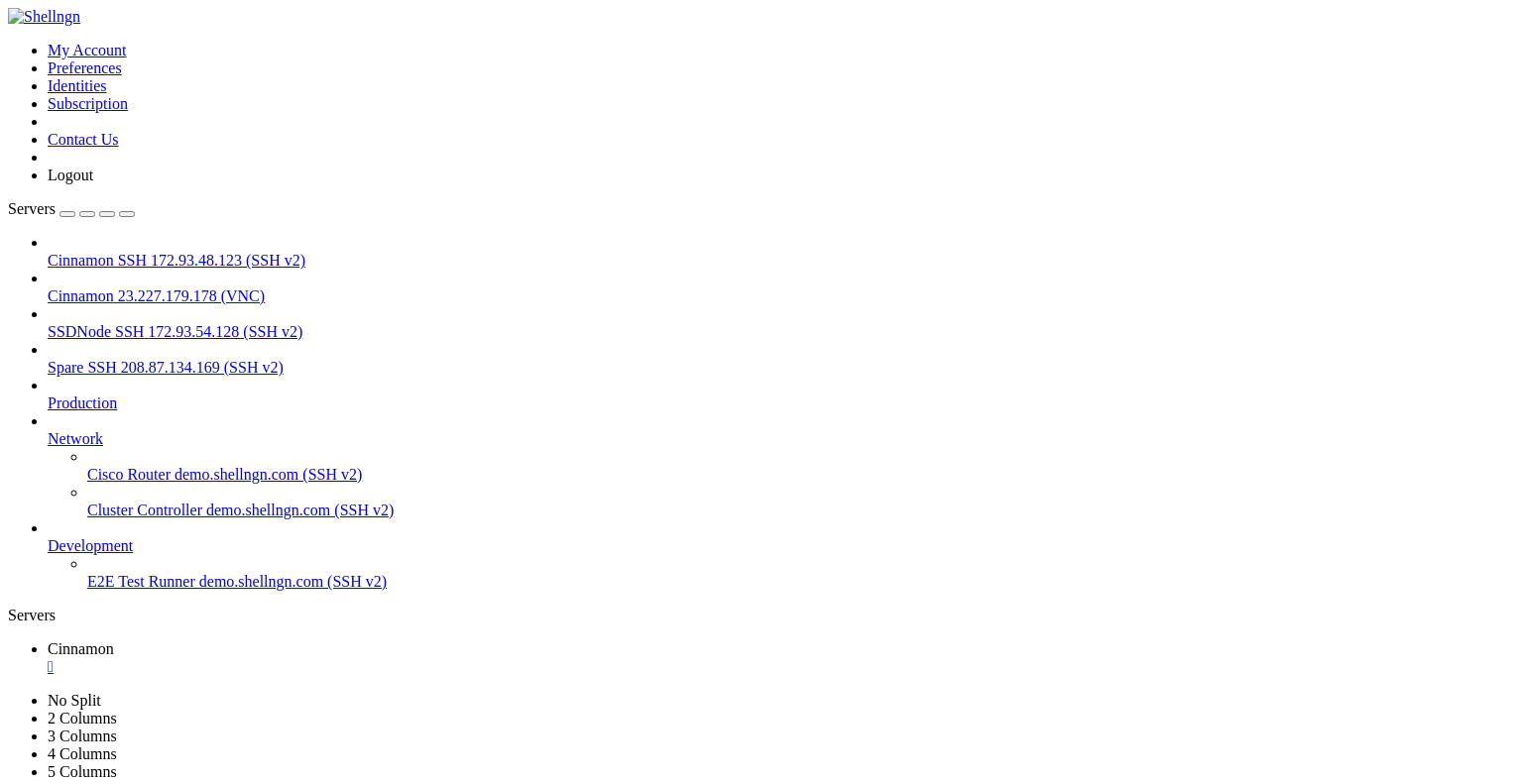 click on "" at bounding box center (781, 667) 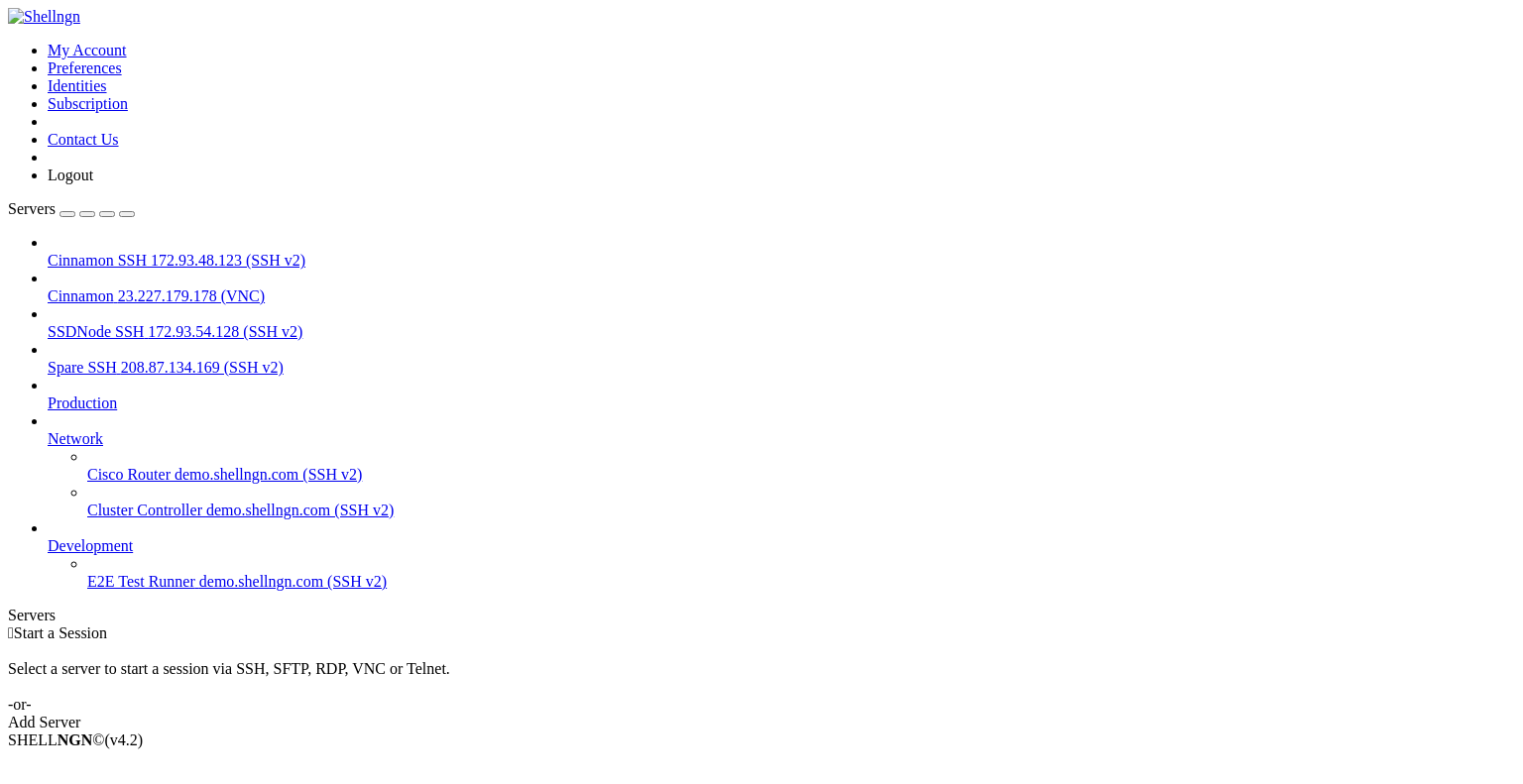 click at bounding box center [8, 42] 